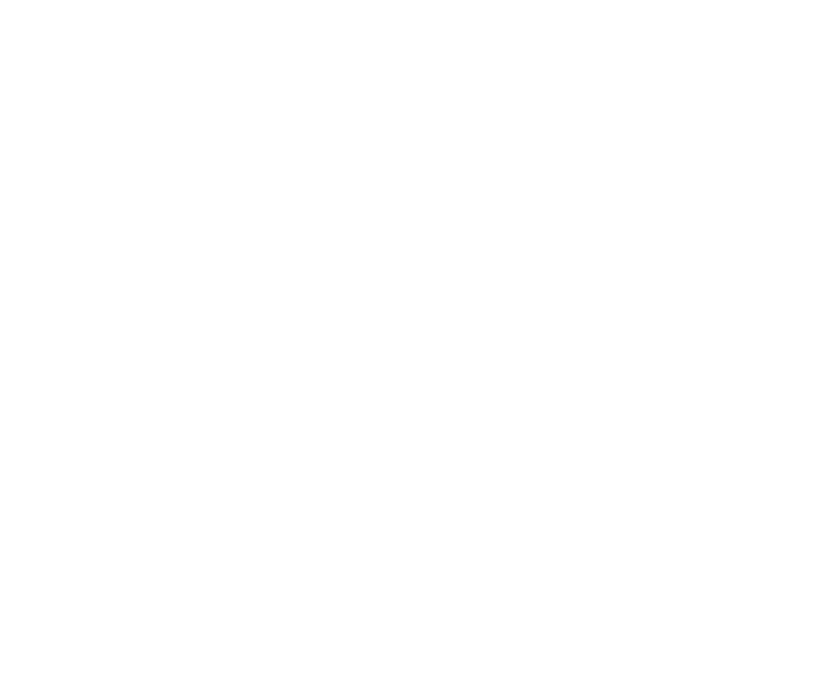 scroll, scrollTop: 0, scrollLeft: 0, axis: both 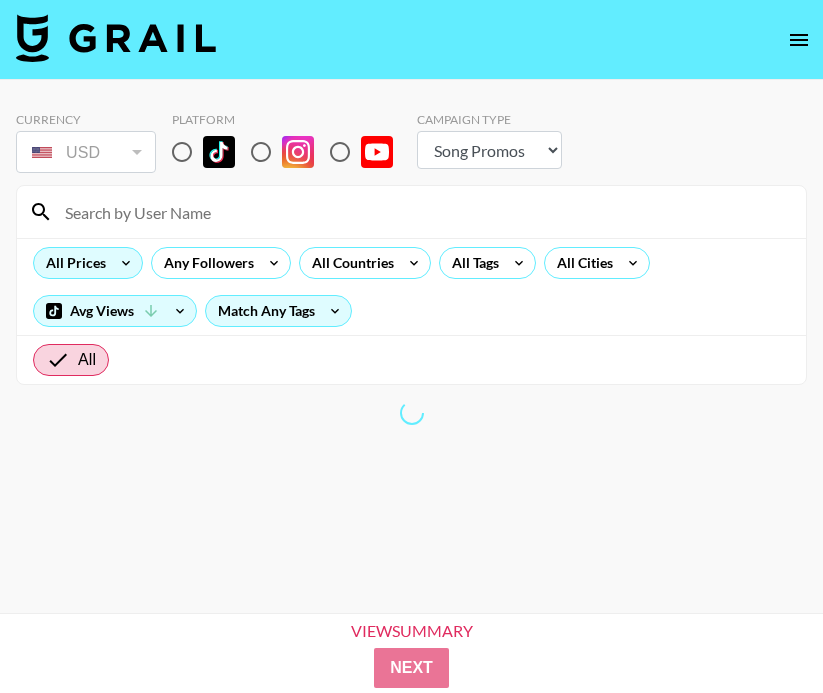 click 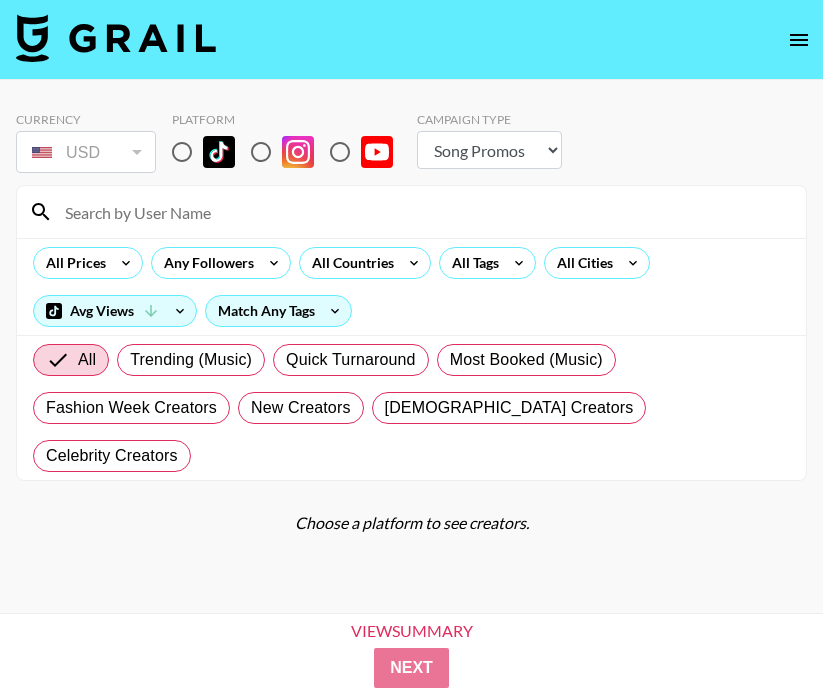click at bounding box center [411, 212] 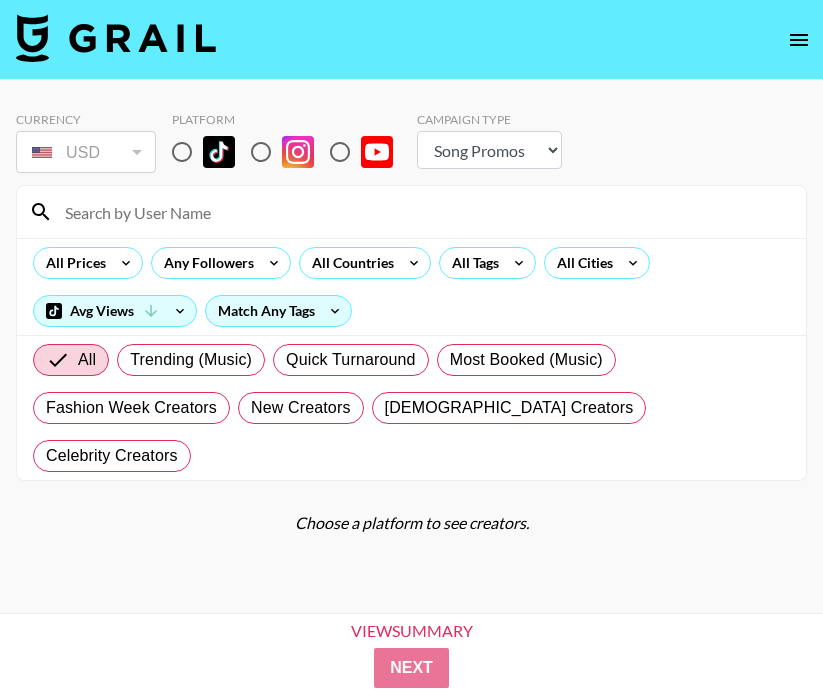 click at bounding box center [182, 152] 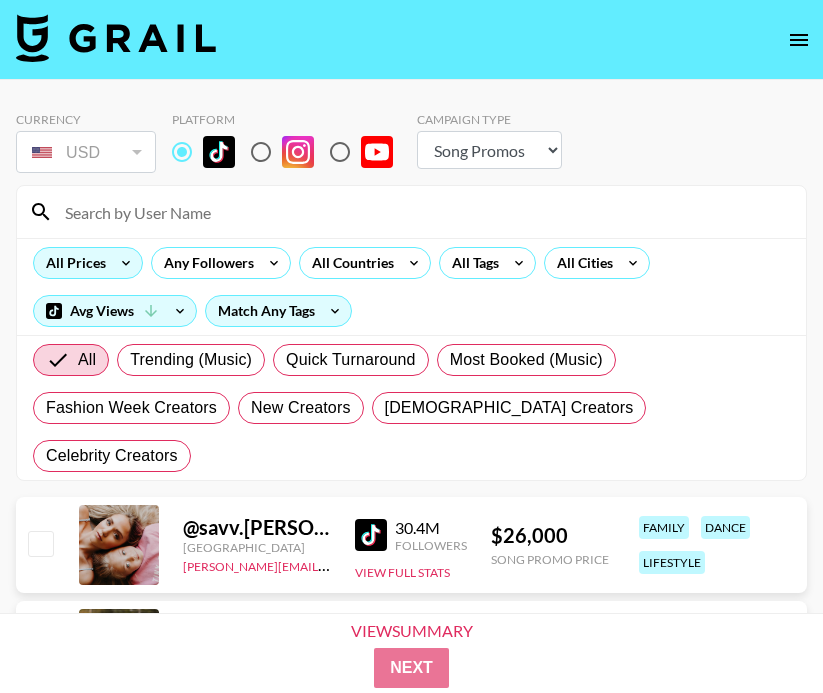 click 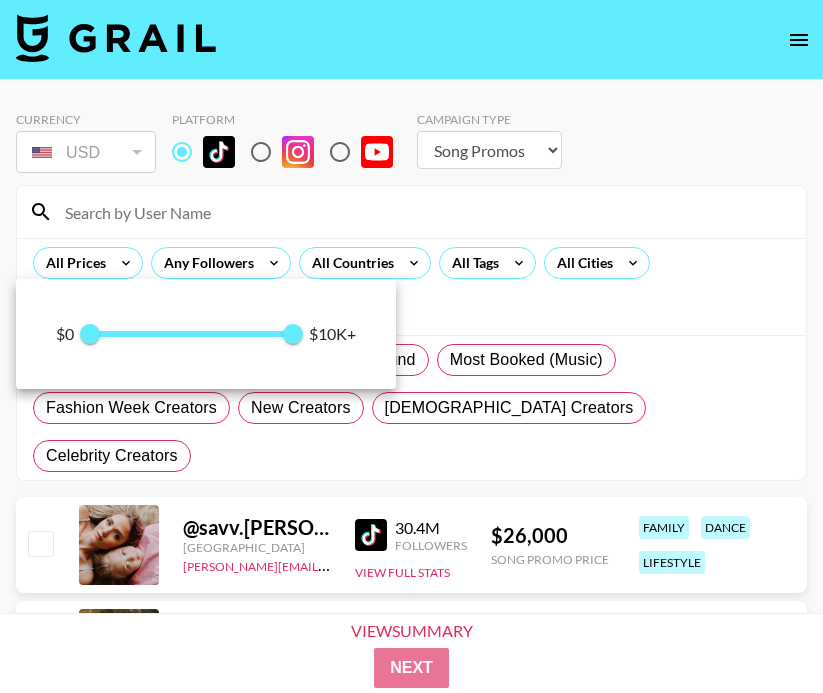 click at bounding box center (411, 346) 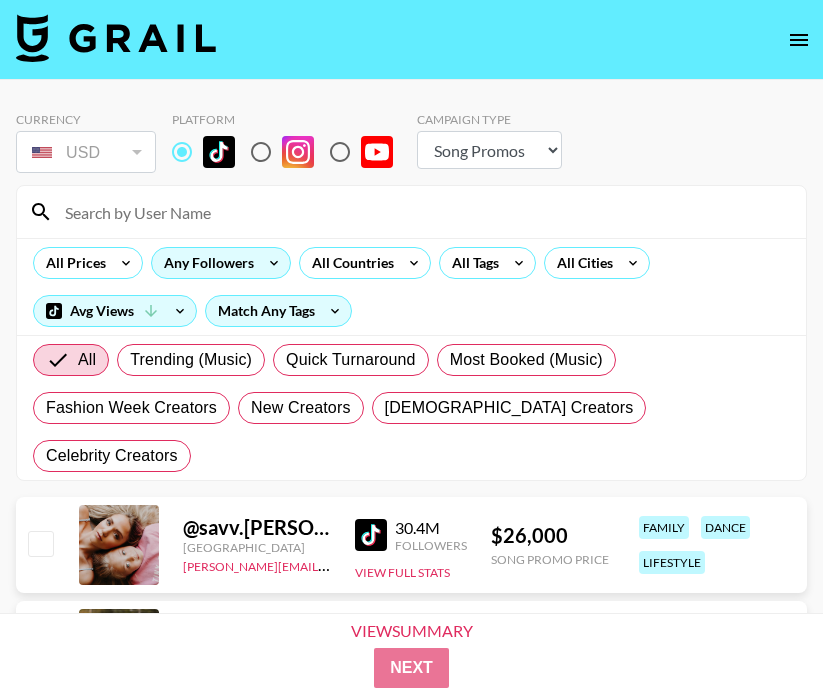 click on "Any Followers" at bounding box center [205, 263] 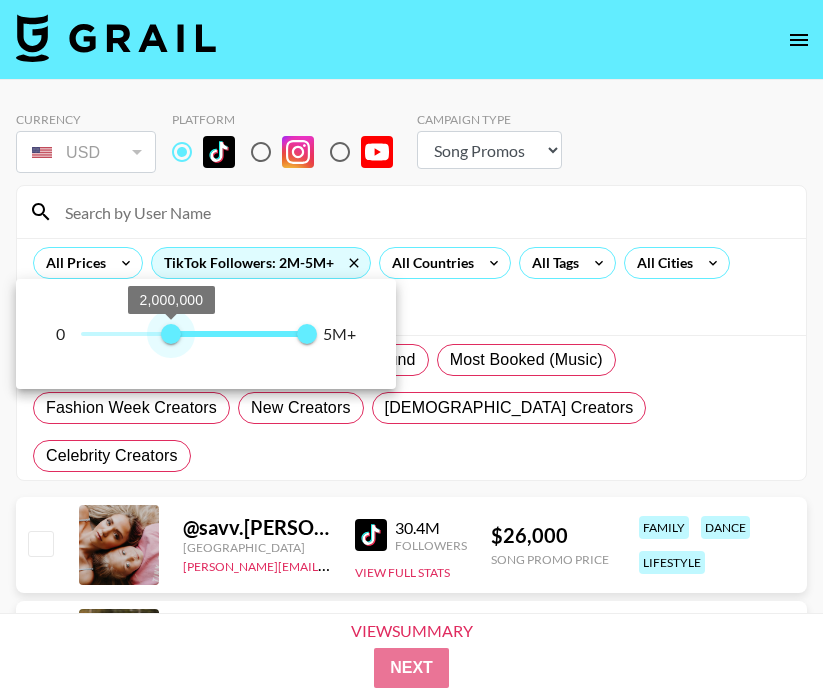 type on "1900000" 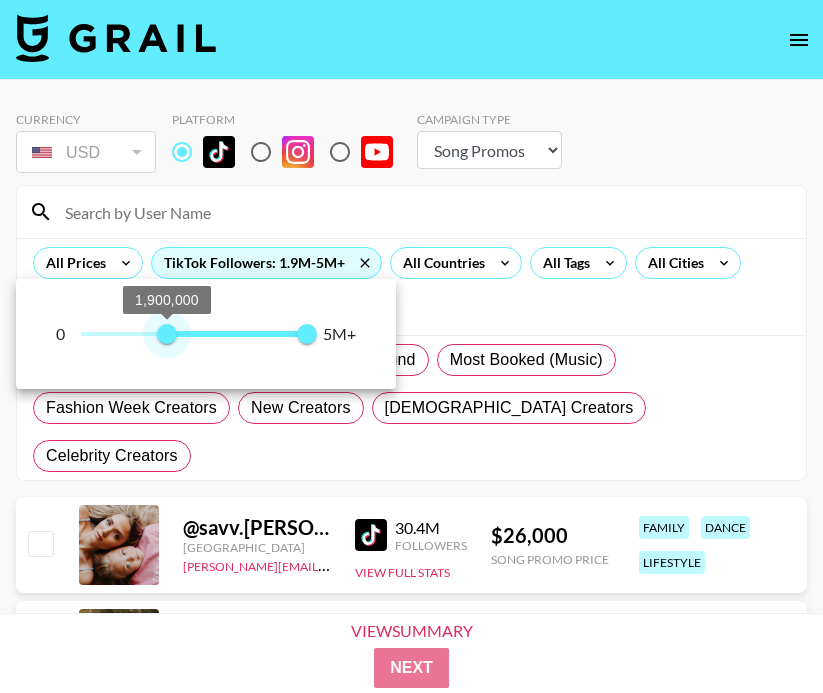 drag, startPoint x: 82, startPoint y: 337, endPoint x: 165, endPoint y: 336, distance: 83.00603 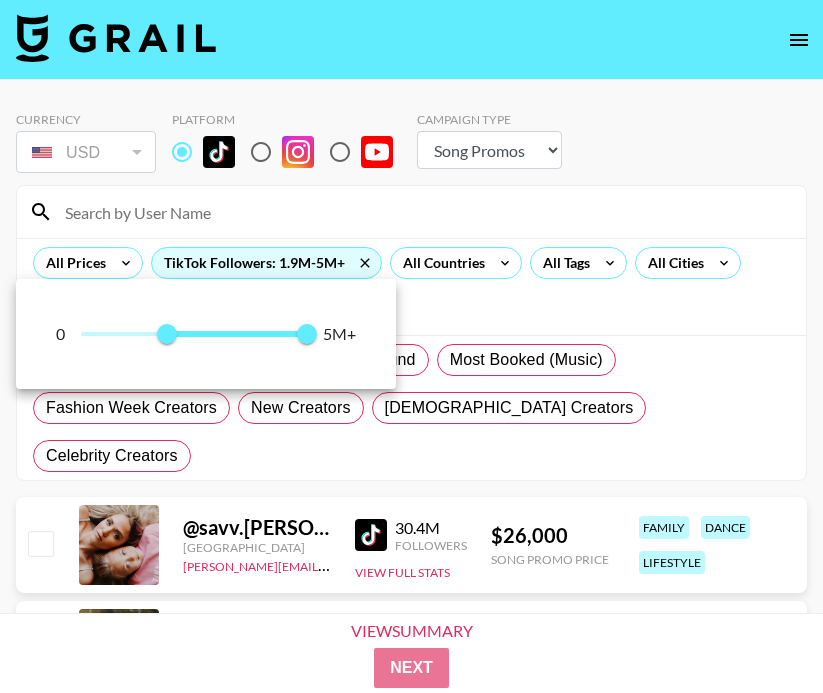 click at bounding box center [411, 346] 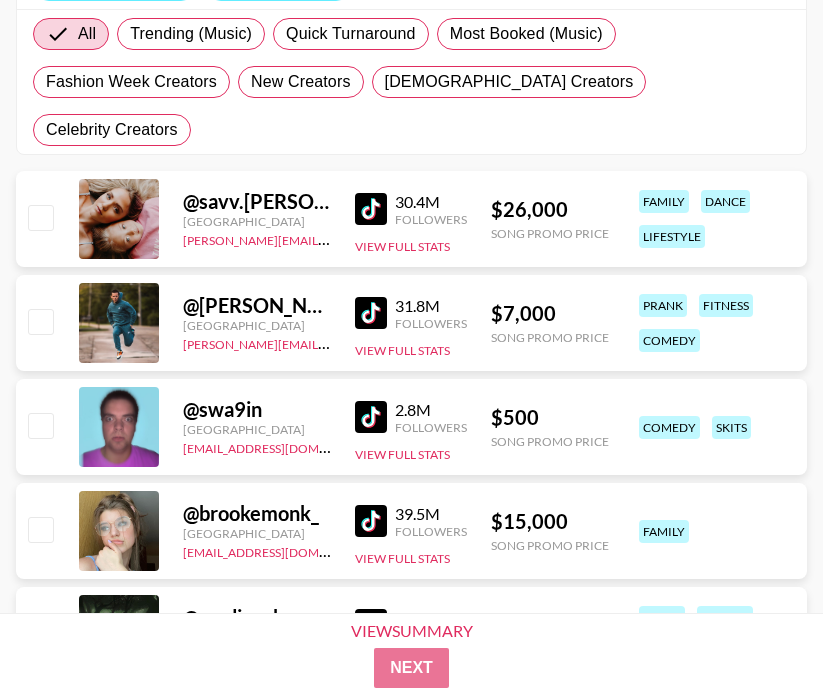 scroll, scrollTop: 460, scrollLeft: 0, axis: vertical 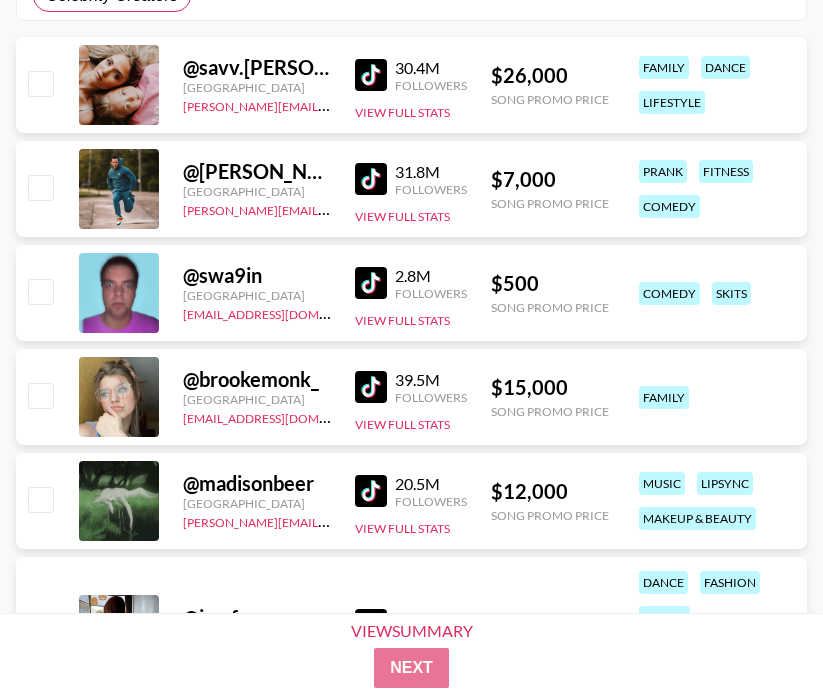 click at bounding box center [371, 491] 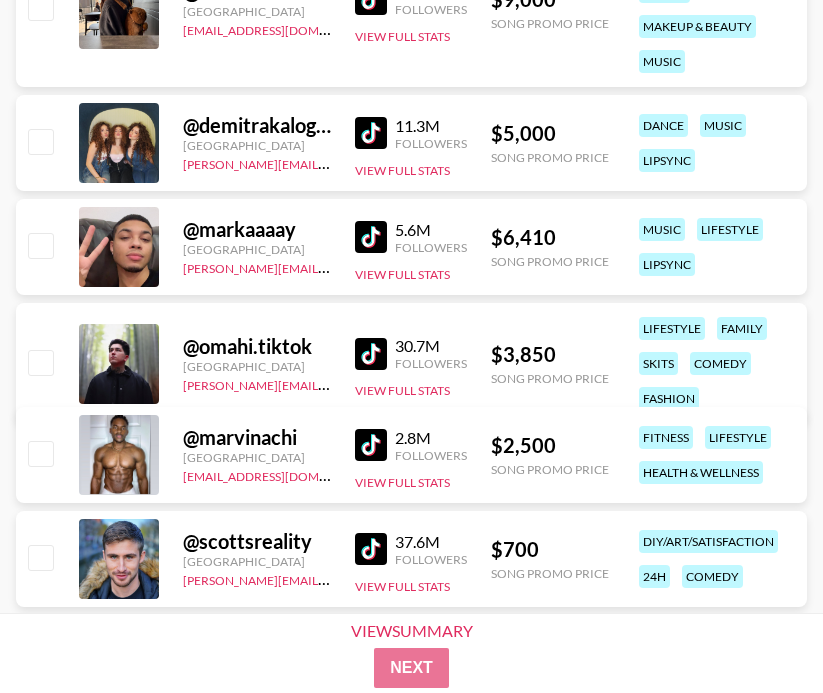 scroll, scrollTop: 1116, scrollLeft: 0, axis: vertical 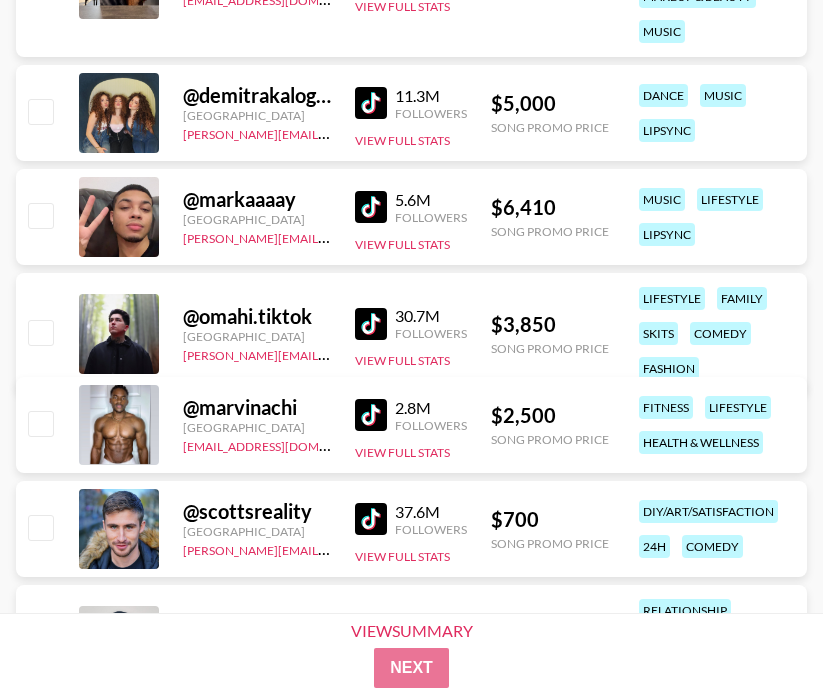 click at bounding box center (371, 207) 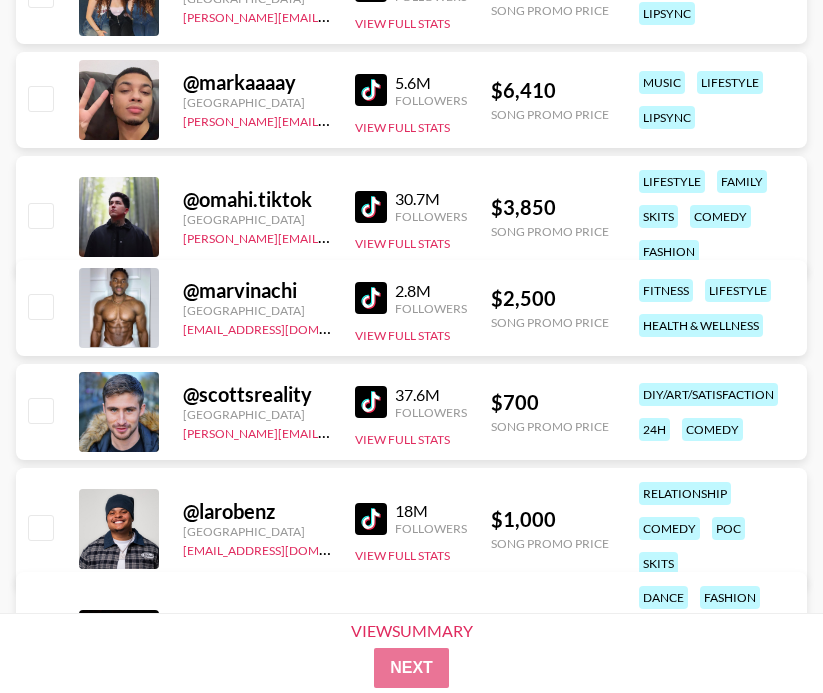 scroll, scrollTop: 1657, scrollLeft: 0, axis: vertical 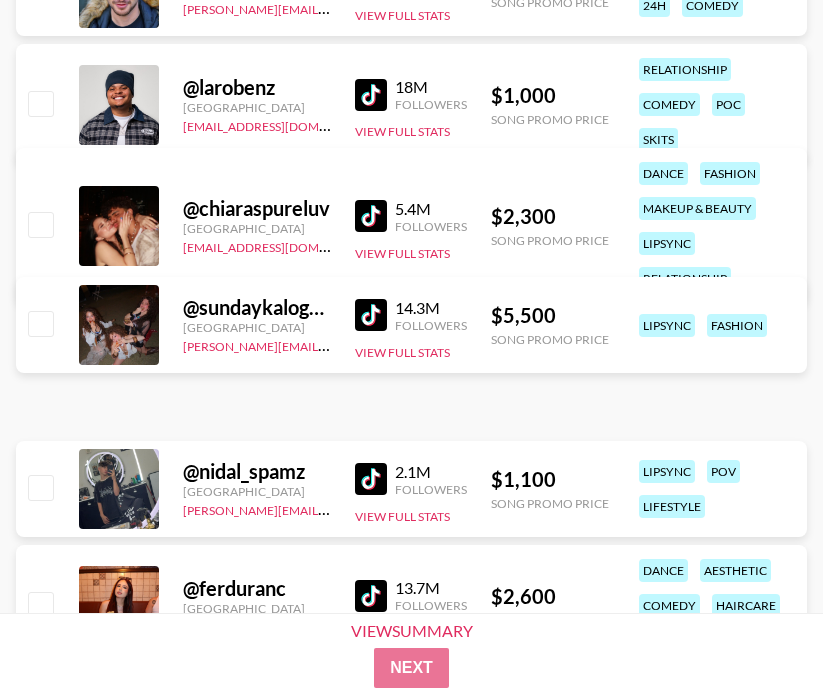 click at bounding box center (371, 216) 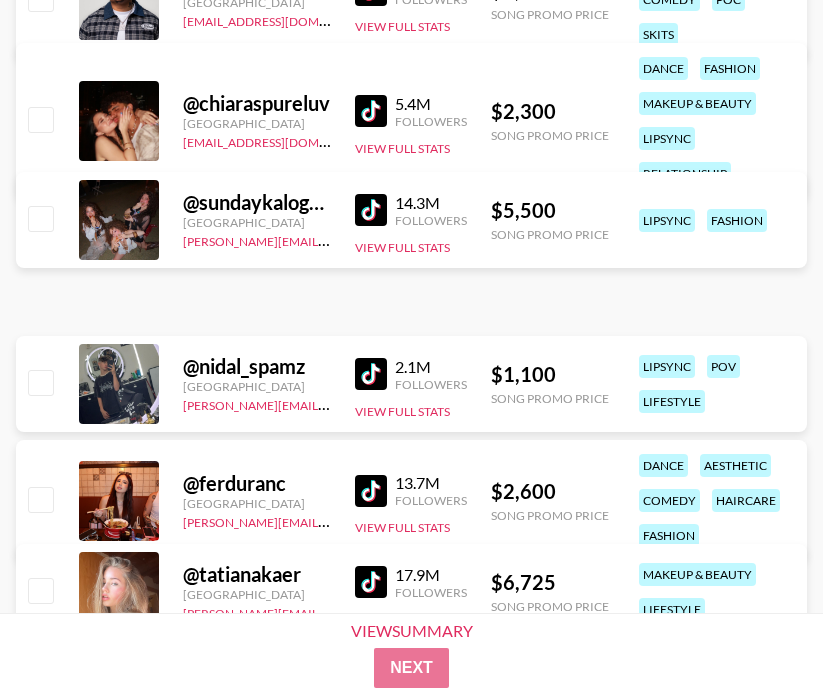 scroll, scrollTop: 1899, scrollLeft: 0, axis: vertical 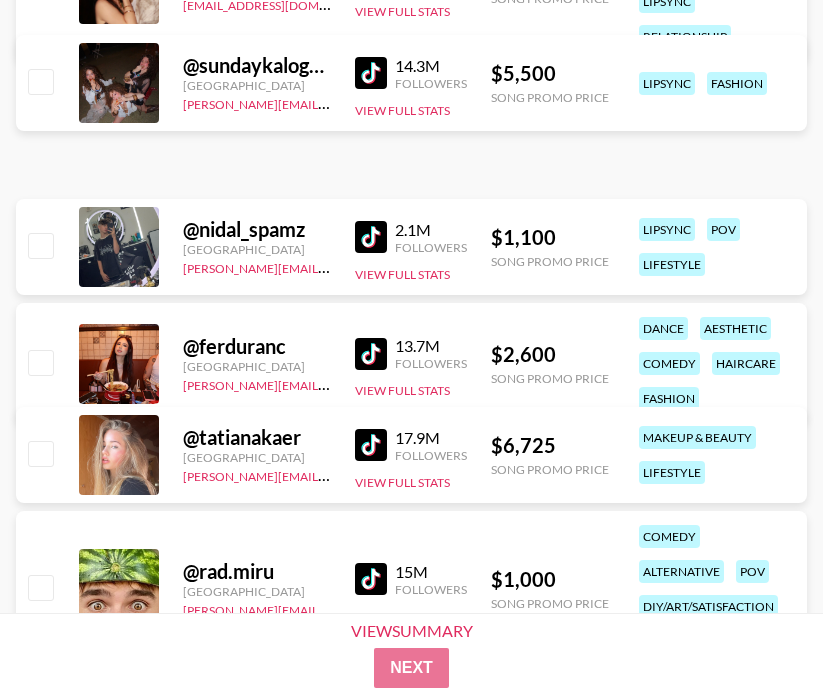 click at bounding box center (371, 354) 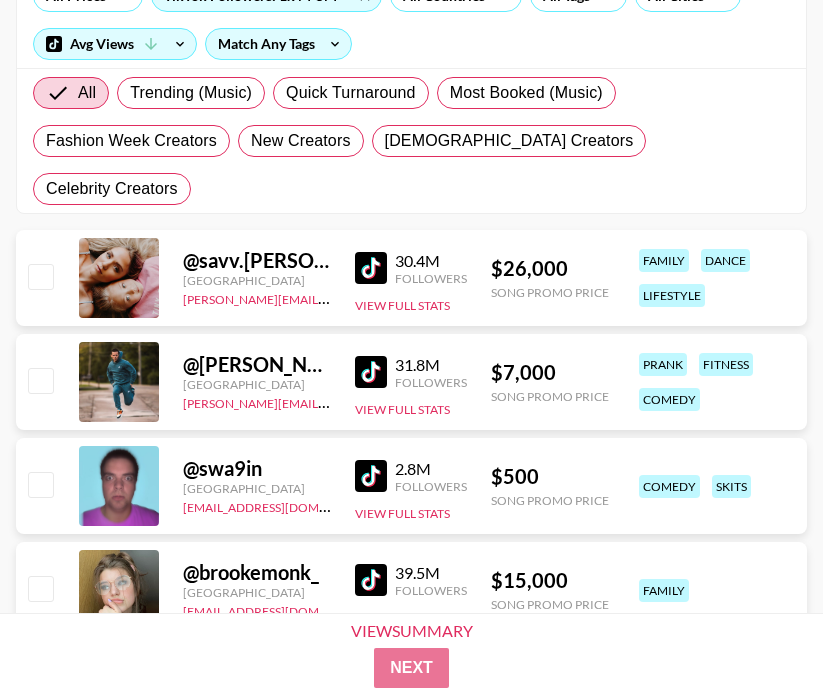 scroll, scrollTop: 0, scrollLeft: 0, axis: both 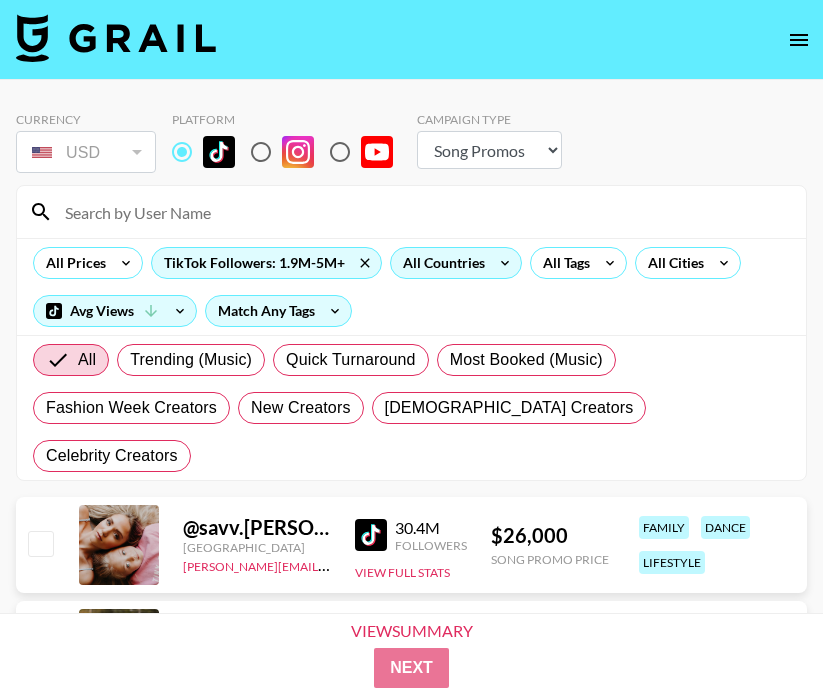 click 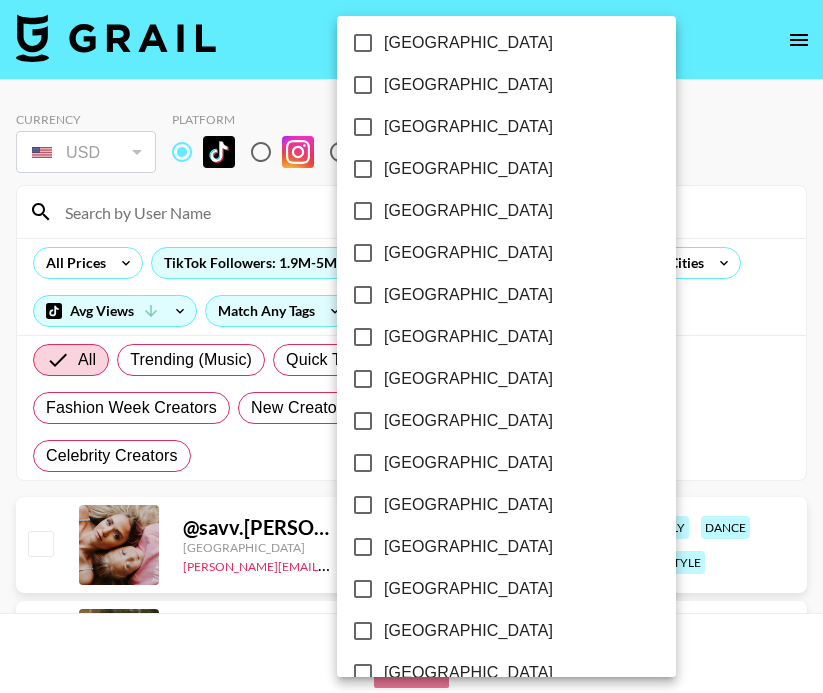 scroll, scrollTop: 1639, scrollLeft: 0, axis: vertical 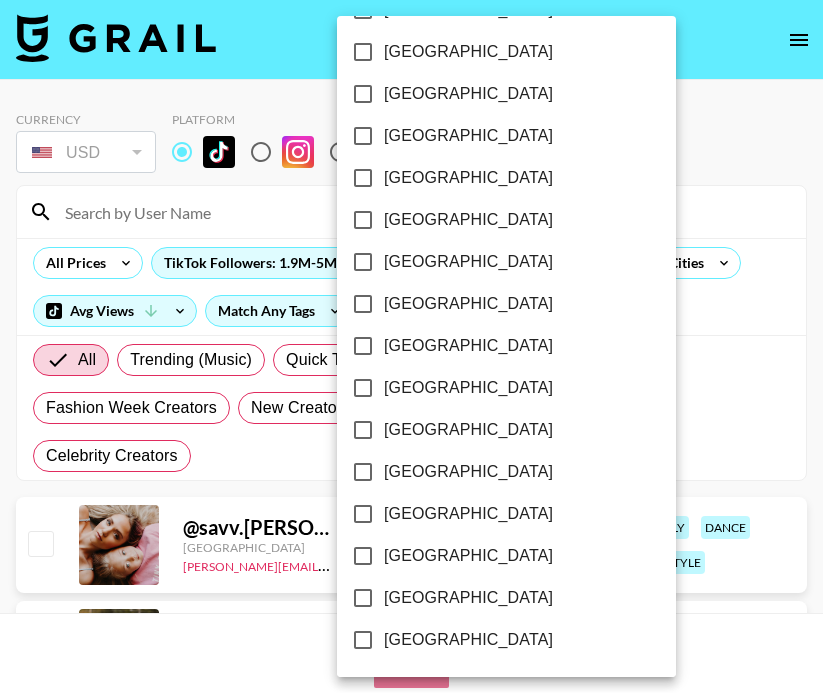 click on "[GEOGRAPHIC_DATA]" at bounding box center [468, 556] 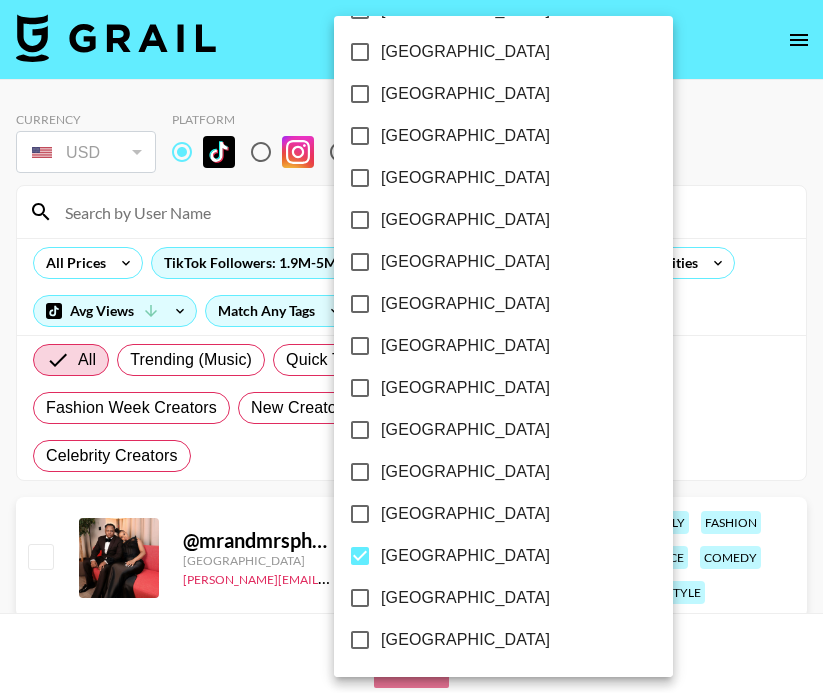 click at bounding box center (411, 346) 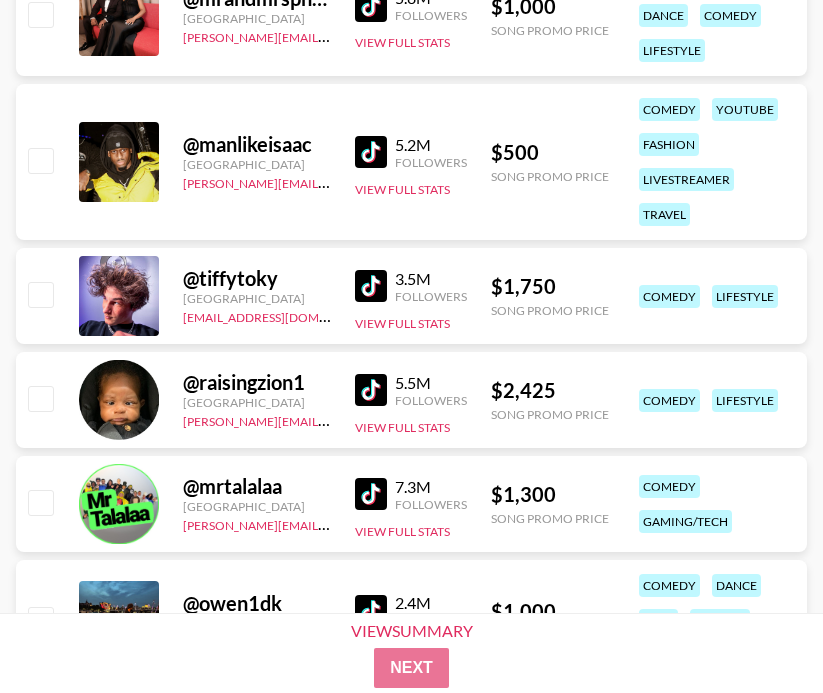 scroll, scrollTop: 940, scrollLeft: 0, axis: vertical 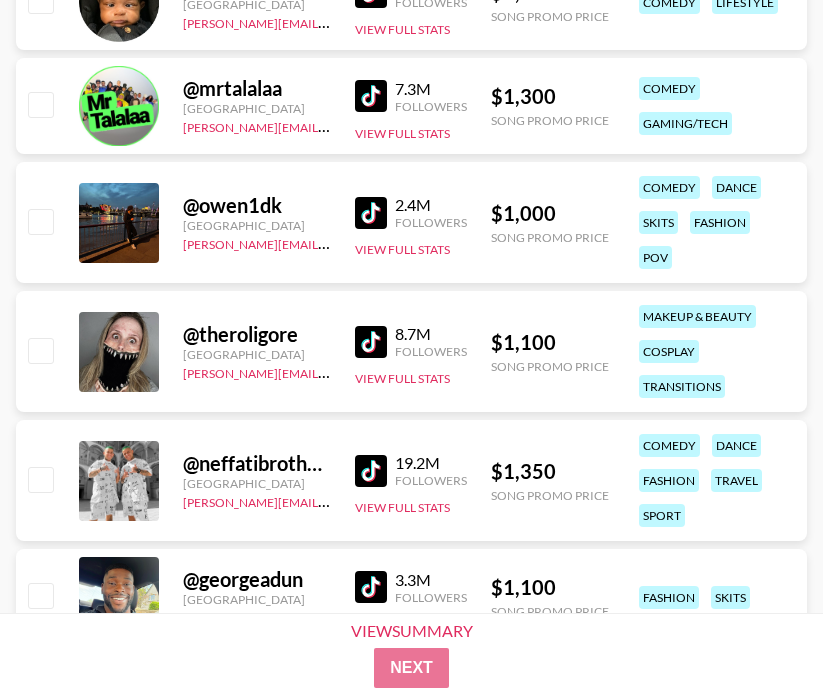 click at bounding box center [371, 213] 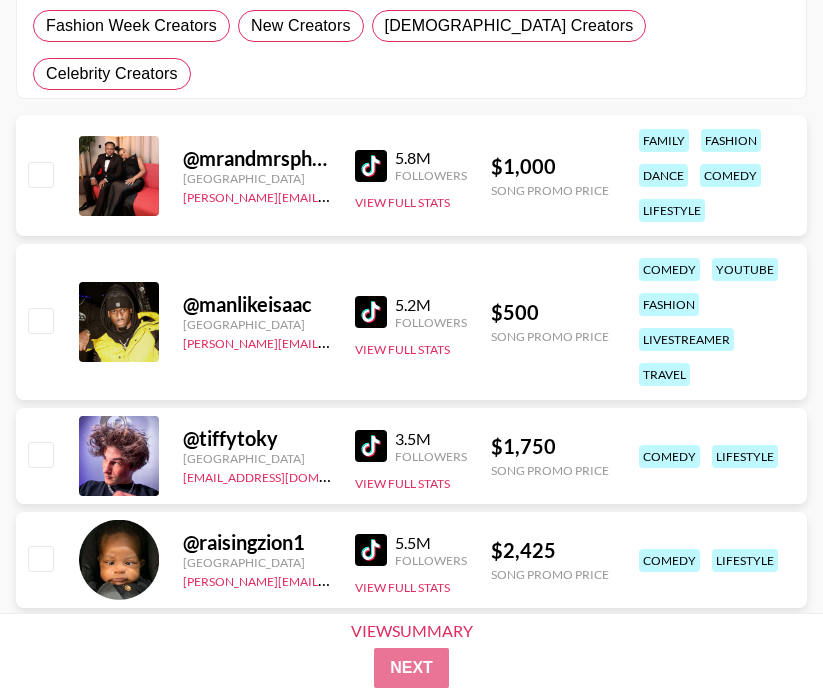 scroll, scrollTop: 0, scrollLeft: 0, axis: both 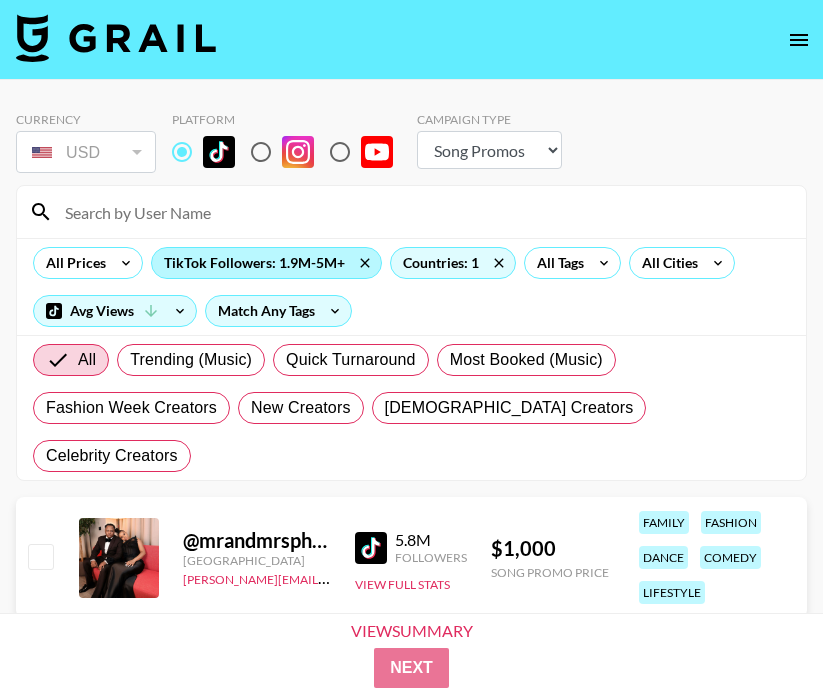 click on "TikTok Followers: 1.9M-5M+" at bounding box center [266, 263] 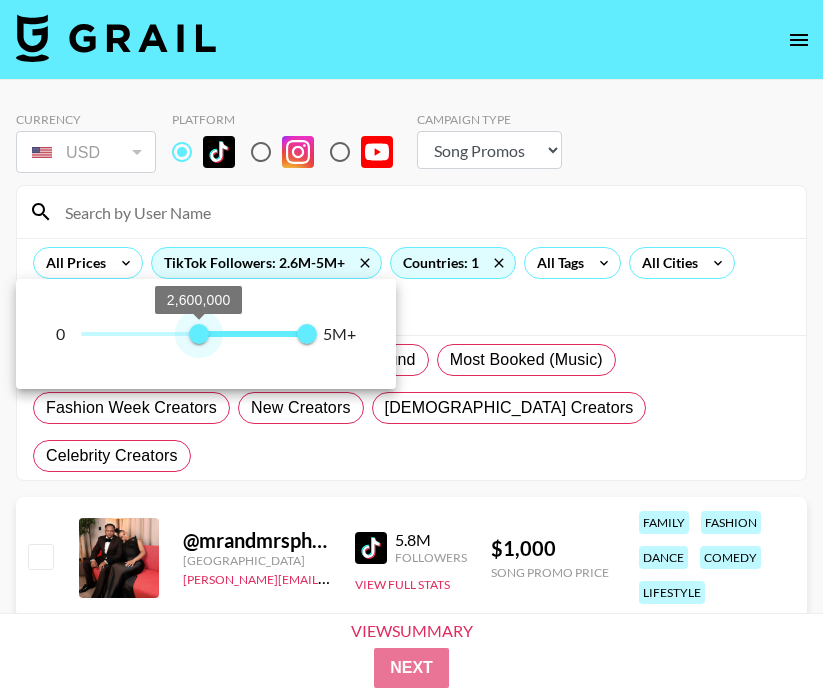 type on "2500000" 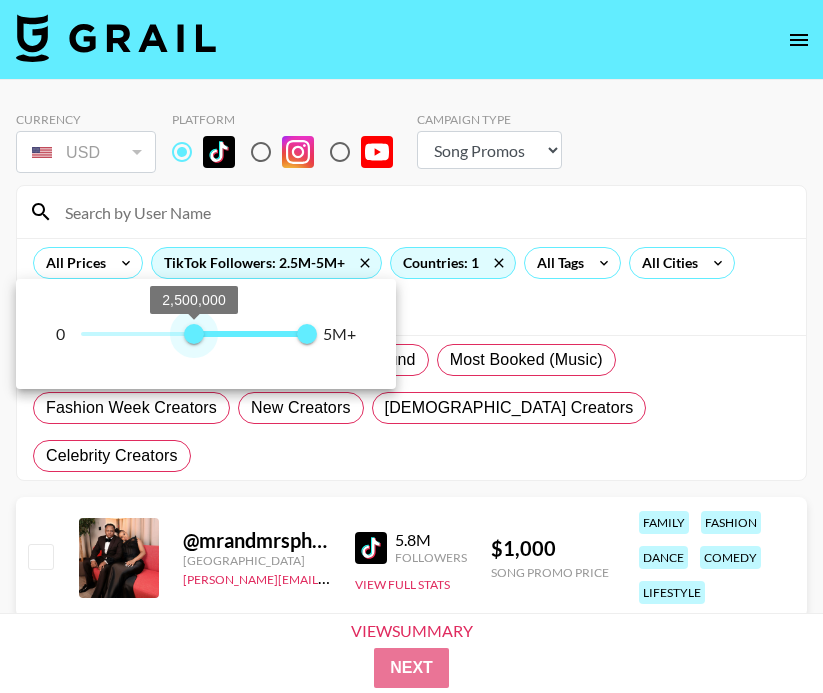 drag, startPoint x: 175, startPoint y: 335, endPoint x: 195, endPoint y: 338, distance: 20.22375 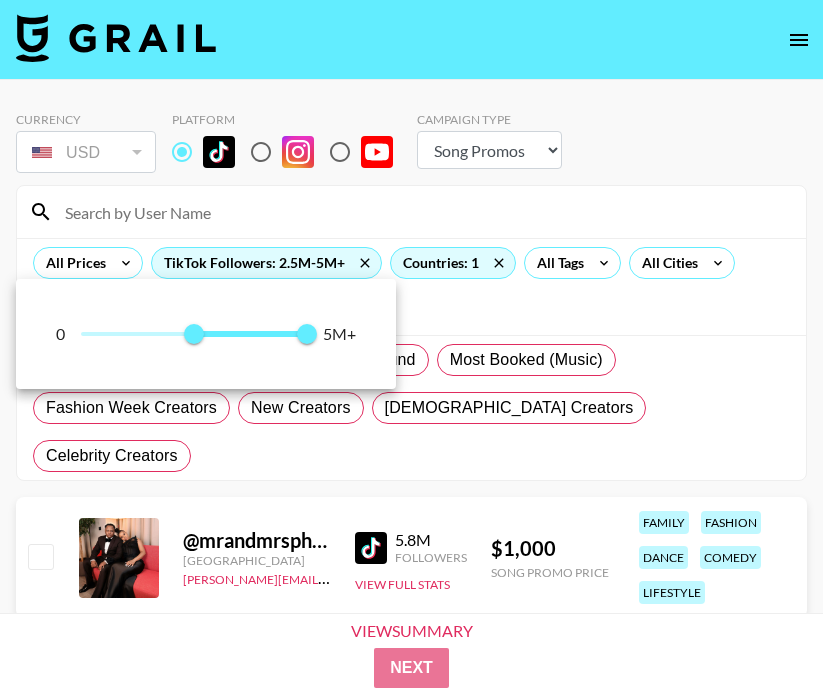 click at bounding box center (411, 346) 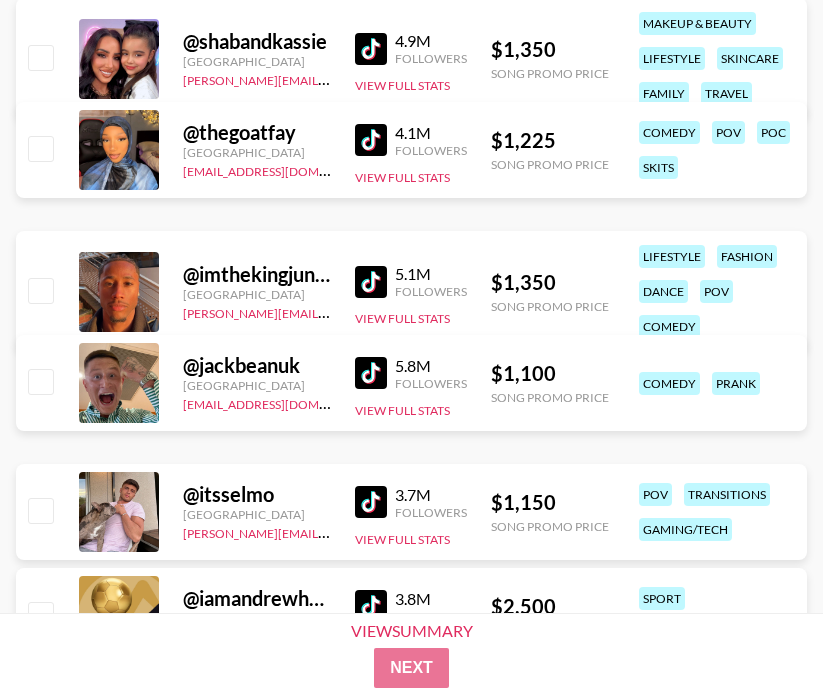 scroll, scrollTop: 2061, scrollLeft: 0, axis: vertical 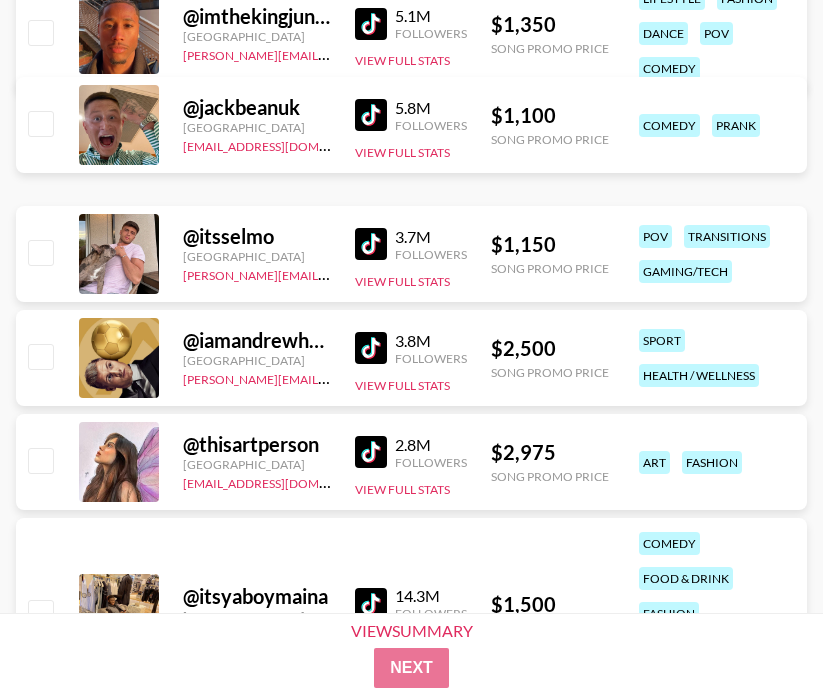 click at bounding box center [371, 604] 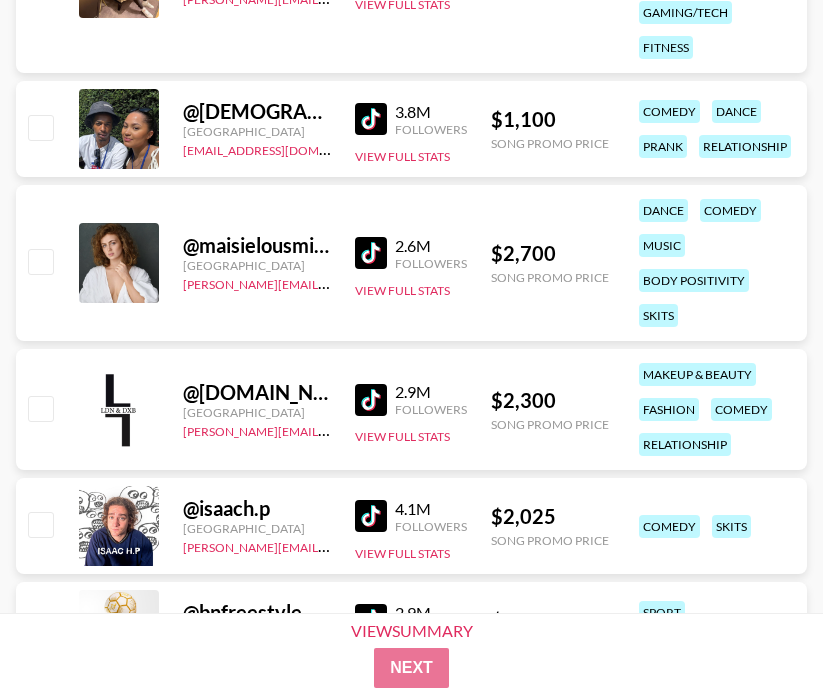 scroll, scrollTop: 3575, scrollLeft: 0, axis: vertical 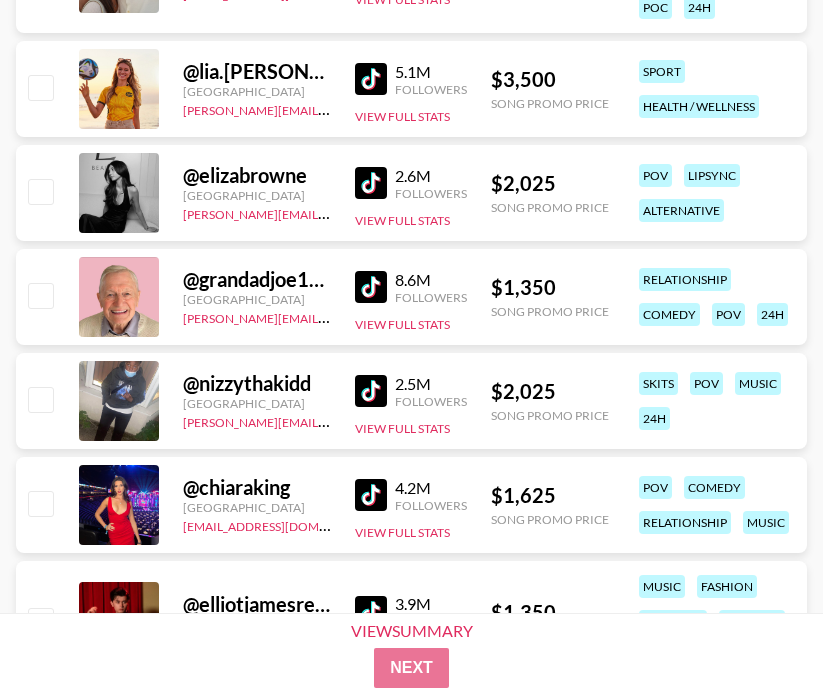click at bounding box center (371, 495) 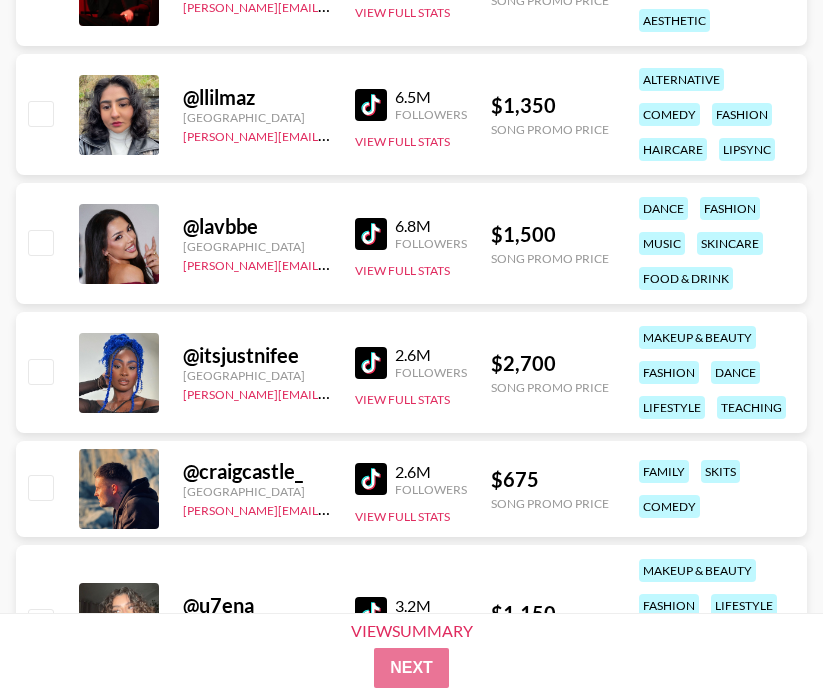 scroll, scrollTop: 4242, scrollLeft: 0, axis: vertical 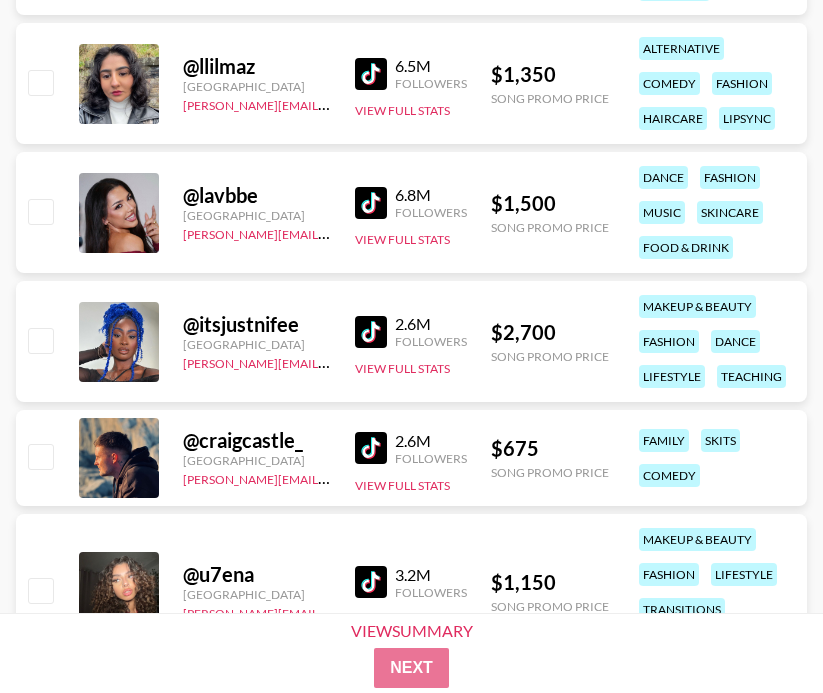 click at bounding box center [371, 203] 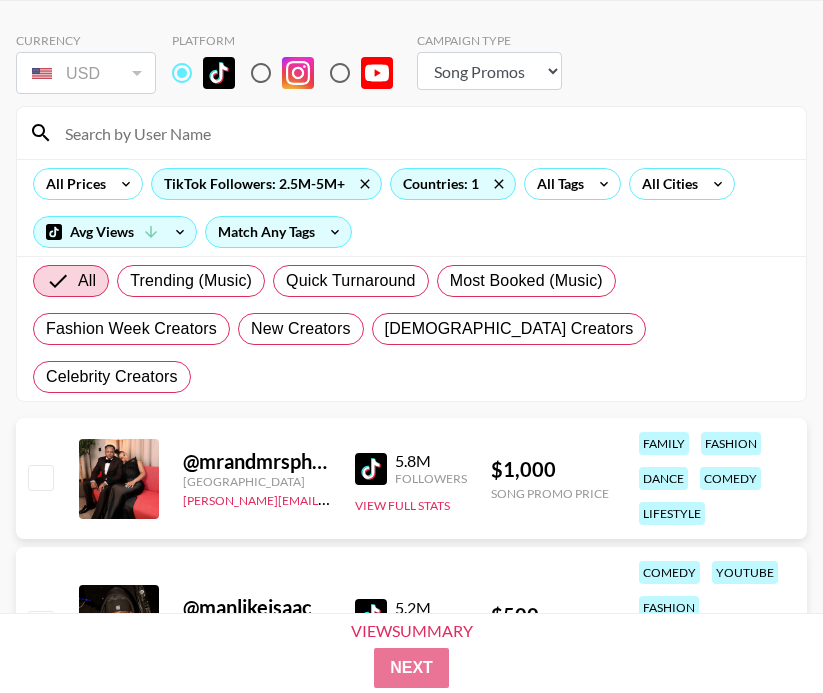 scroll, scrollTop: 144, scrollLeft: 0, axis: vertical 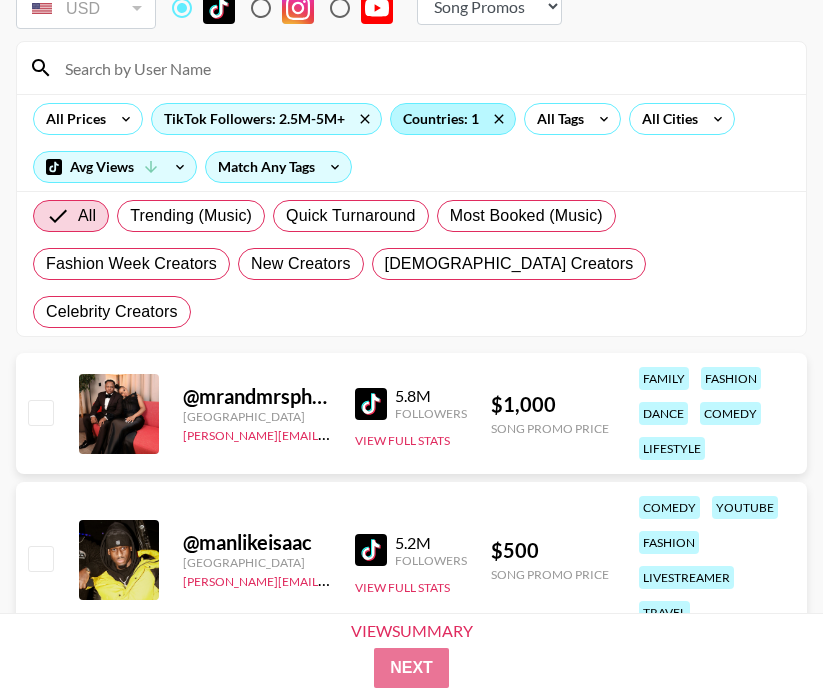 click on "Countries: 1" at bounding box center [453, 119] 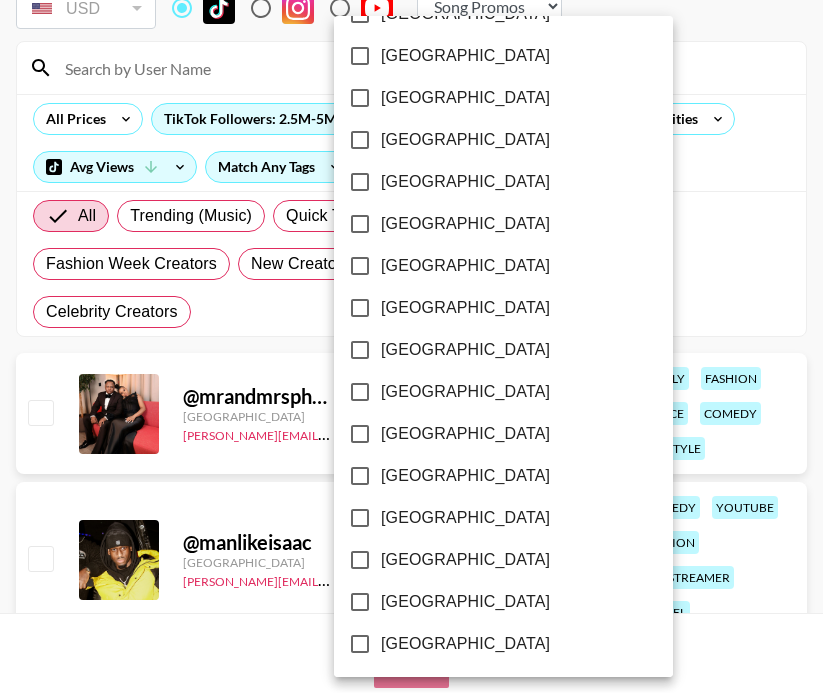 scroll, scrollTop: 1639, scrollLeft: 0, axis: vertical 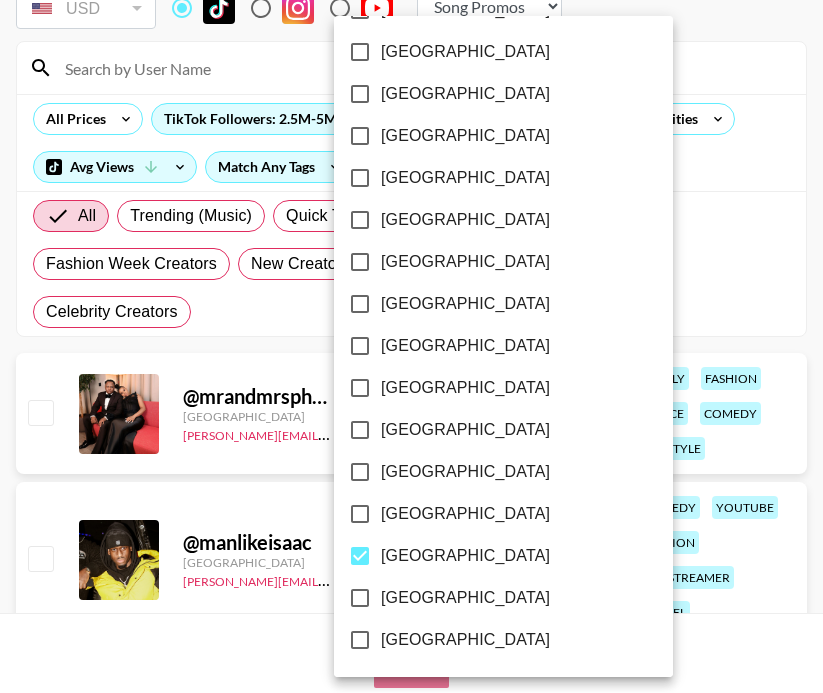 click on "[GEOGRAPHIC_DATA]" at bounding box center [360, 556] 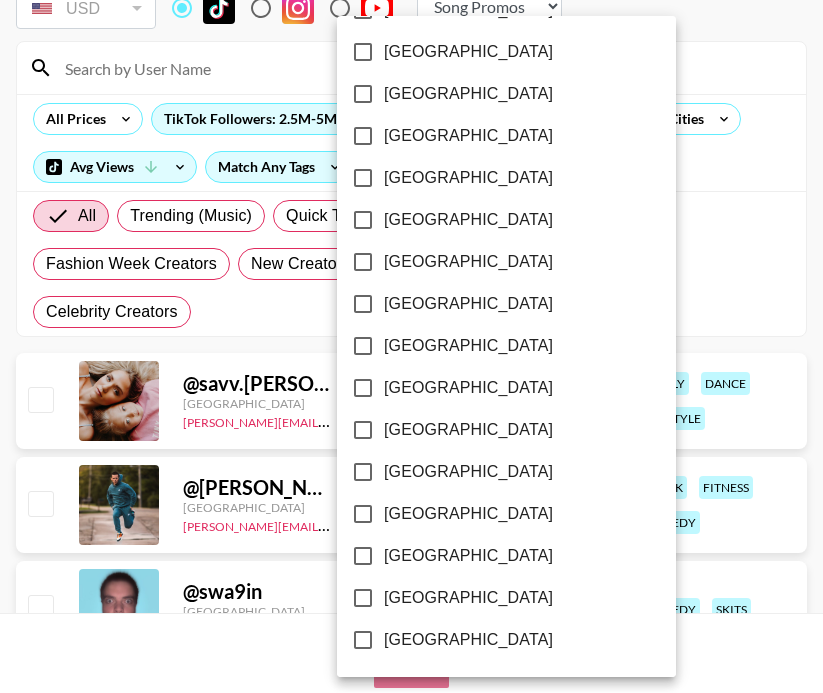 click on "[GEOGRAPHIC_DATA]" at bounding box center (363, 598) 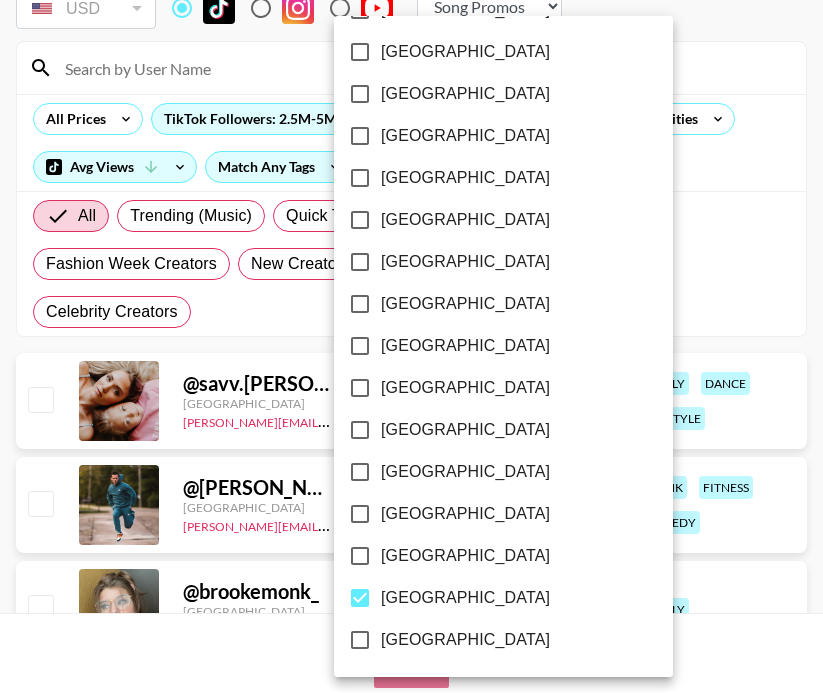 click at bounding box center (411, 346) 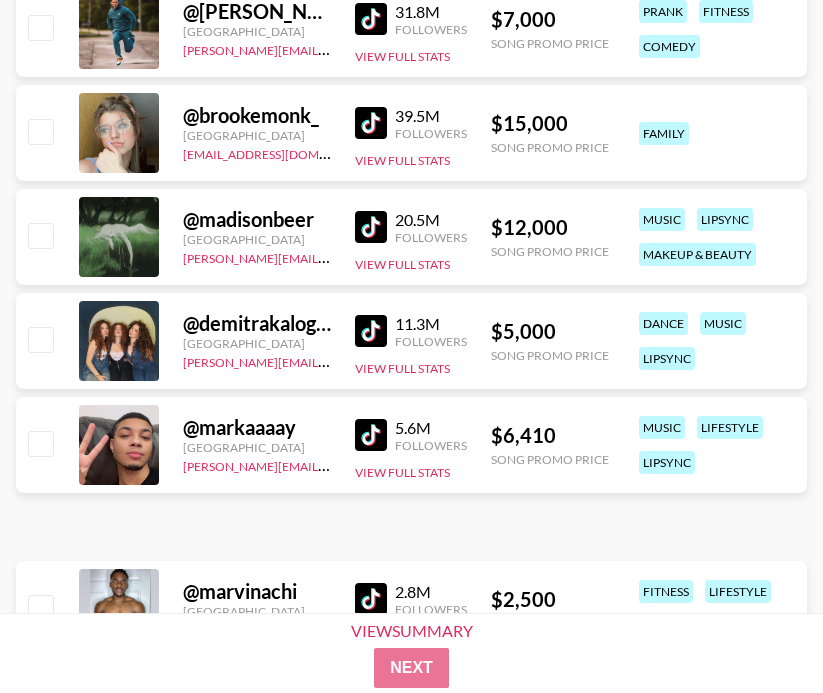 scroll, scrollTop: 146, scrollLeft: 0, axis: vertical 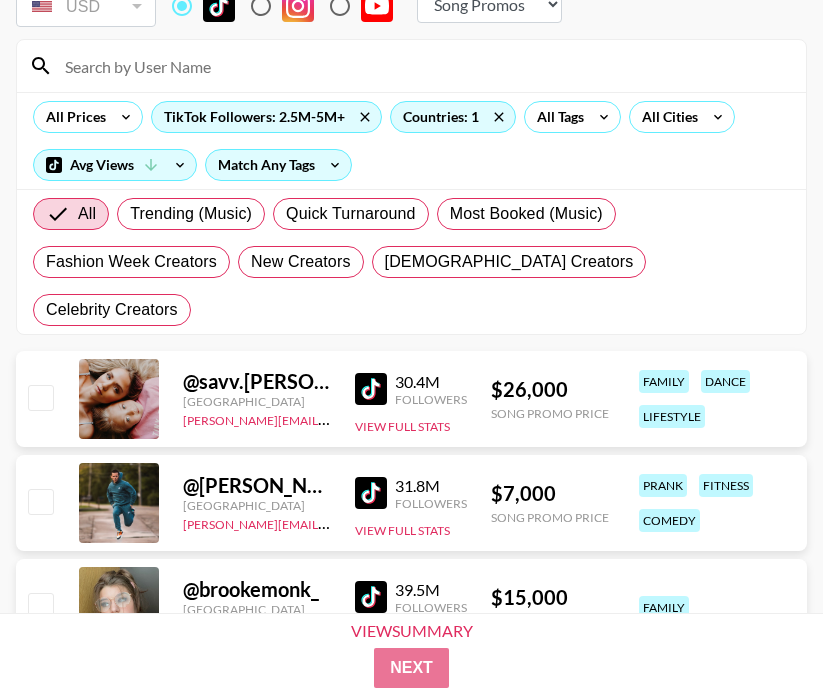 click at bounding box center (371, 389) 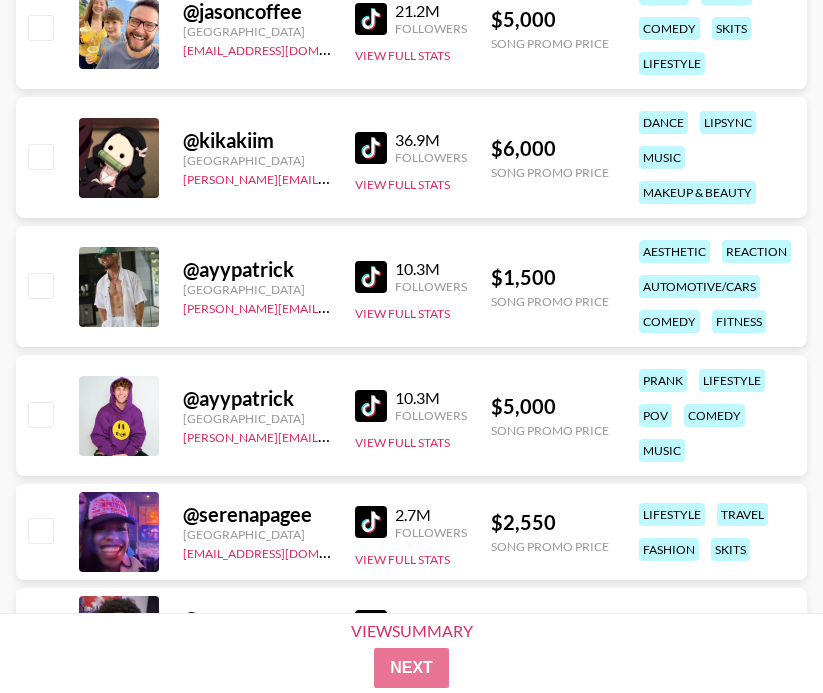 scroll, scrollTop: 1839, scrollLeft: 0, axis: vertical 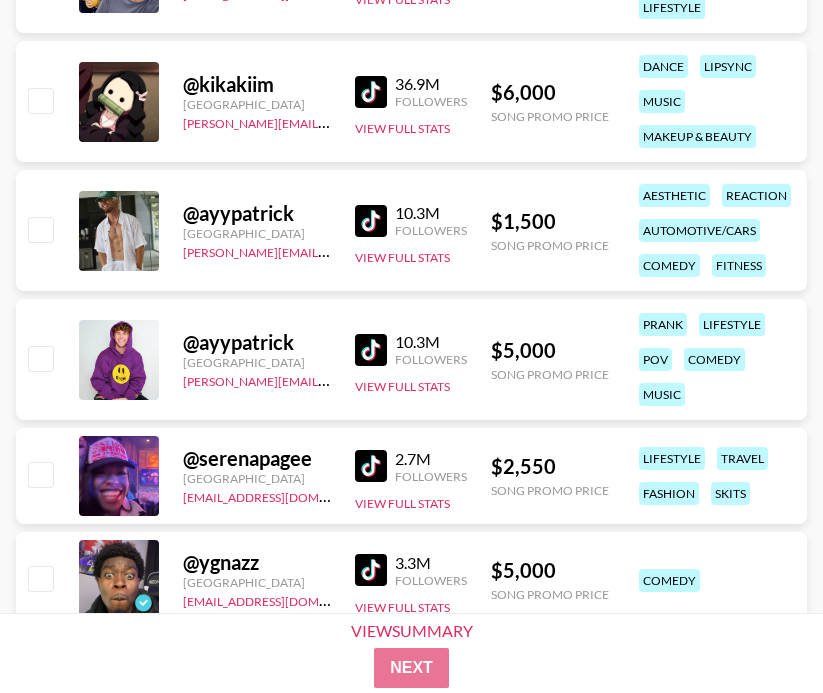 click on "@ serenapagee [GEOGRAPHIC_DATA] [EMAIL_ADDRESS][DOMAIN_NAME] 2.7M Followers View Full Stats   $ 2,550 Song Promo Price lifestyle travel fashion skits" at bounding box center [411, 476] 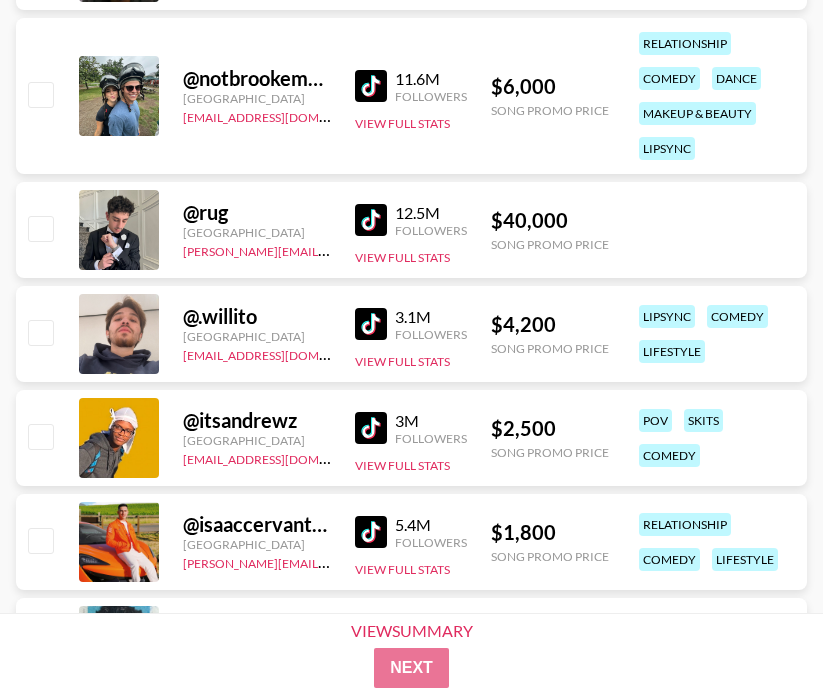 scroll, scrollTop: 2762, scrollLeft: 0, axis: vertical 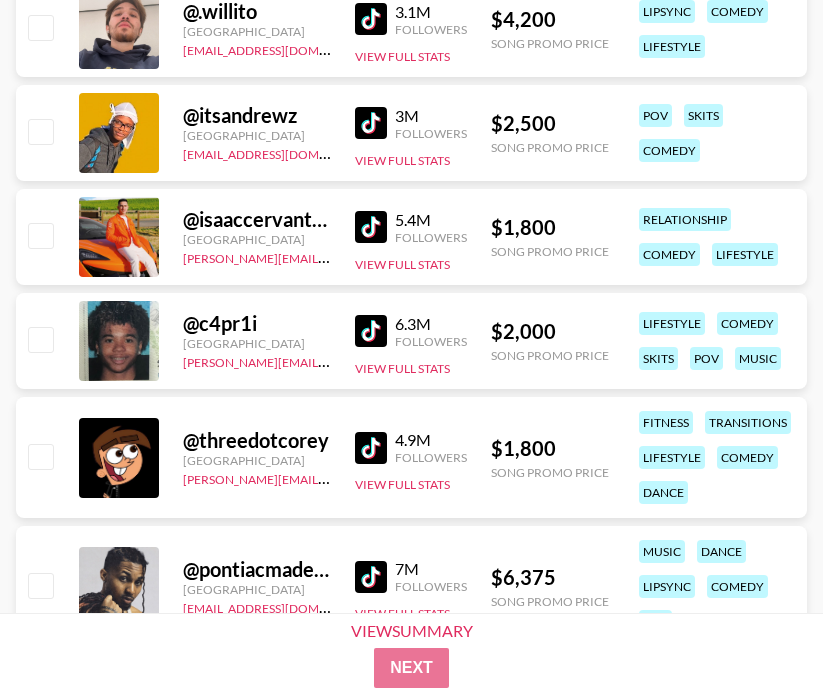click at bounding box center (371, 577) 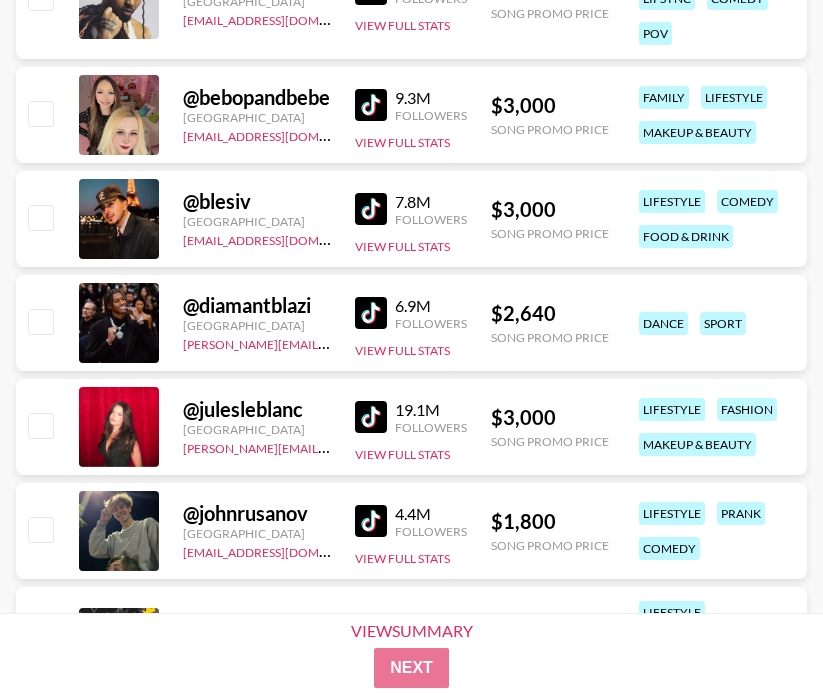 scroll, scrollTop: 3351, scrollLeft: 0, axis: vertical 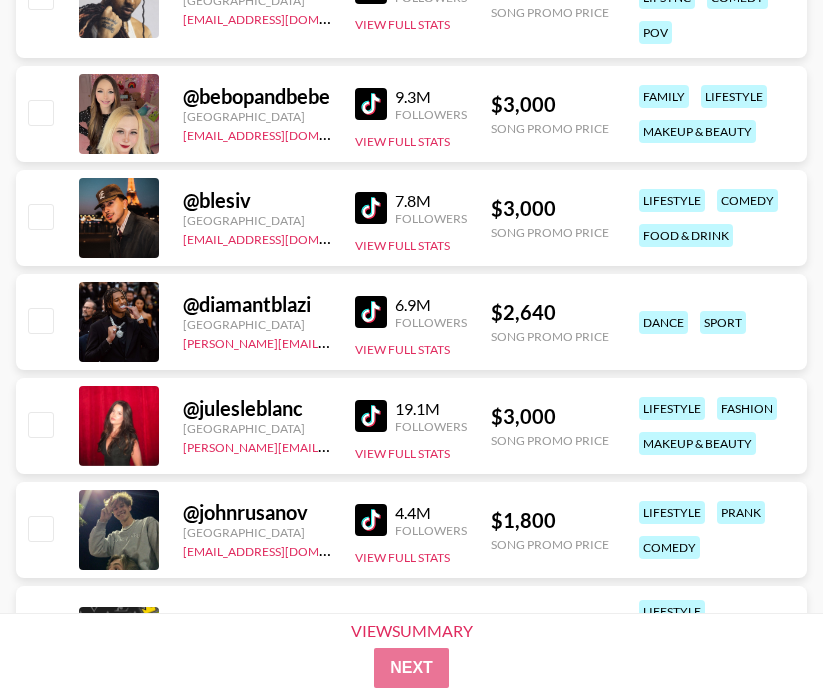 click at bounding box center (371, 416) 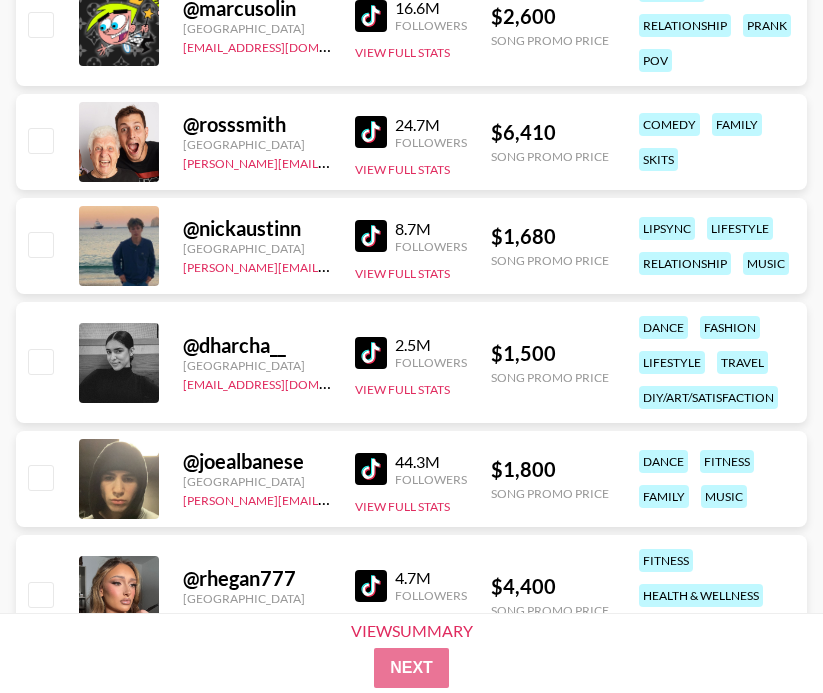 scroll, scrollTop: 3976, scrollLeft: 0, axis: vertical 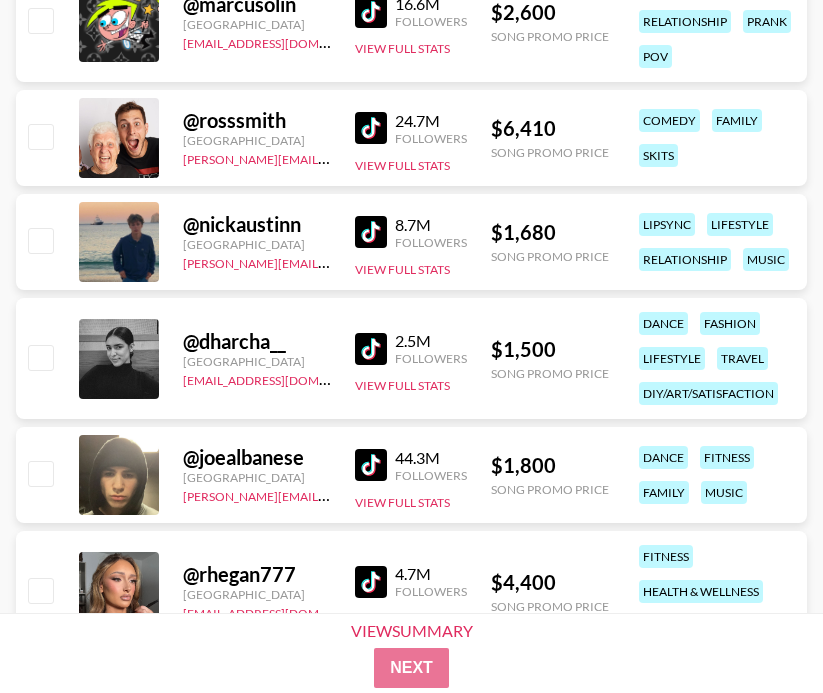 click on "4.7M Followers" at bounding box center [411, 581] 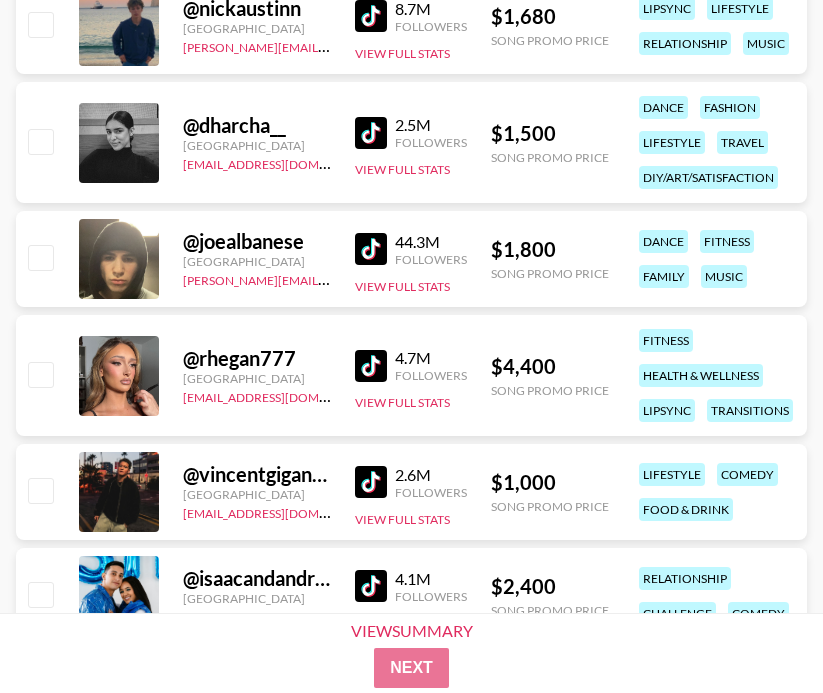scroll, scrollTop: 4398, scrollLeft: 0, axis: vertical 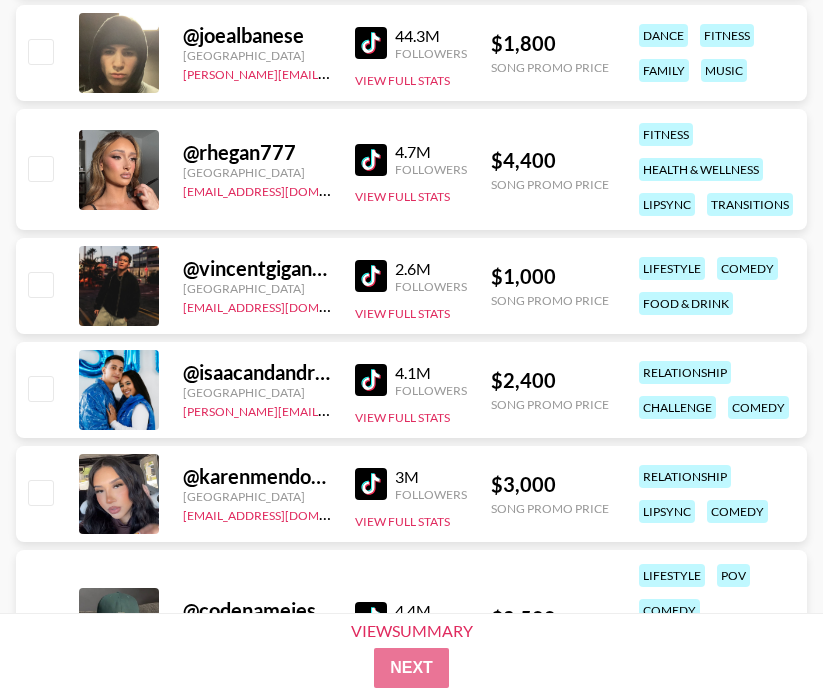 click at bounding box center (371, 484) 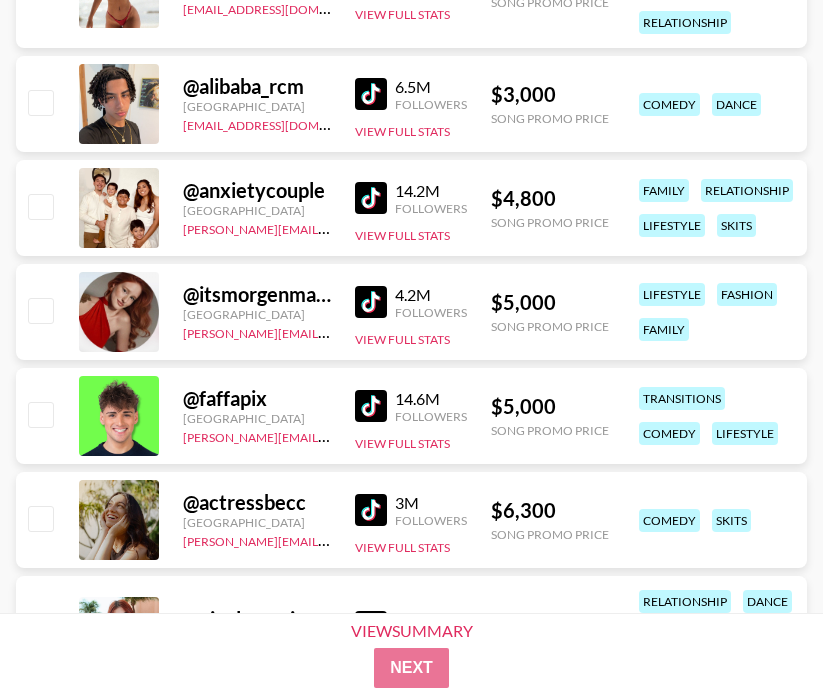 scroll, scrollTop: 5469, scrollLeft: 0, axis: vertical 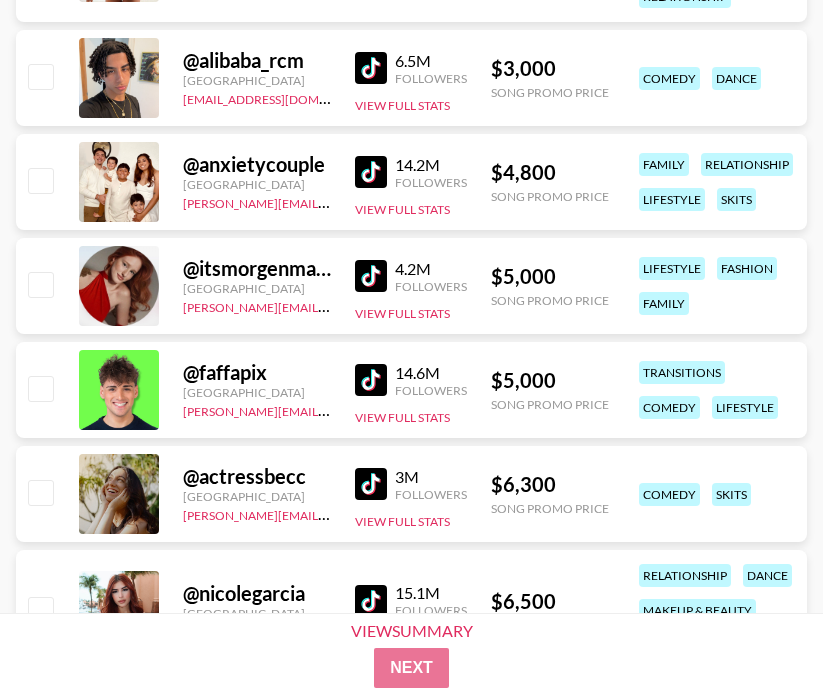 click at bounding box center [371, 601] 